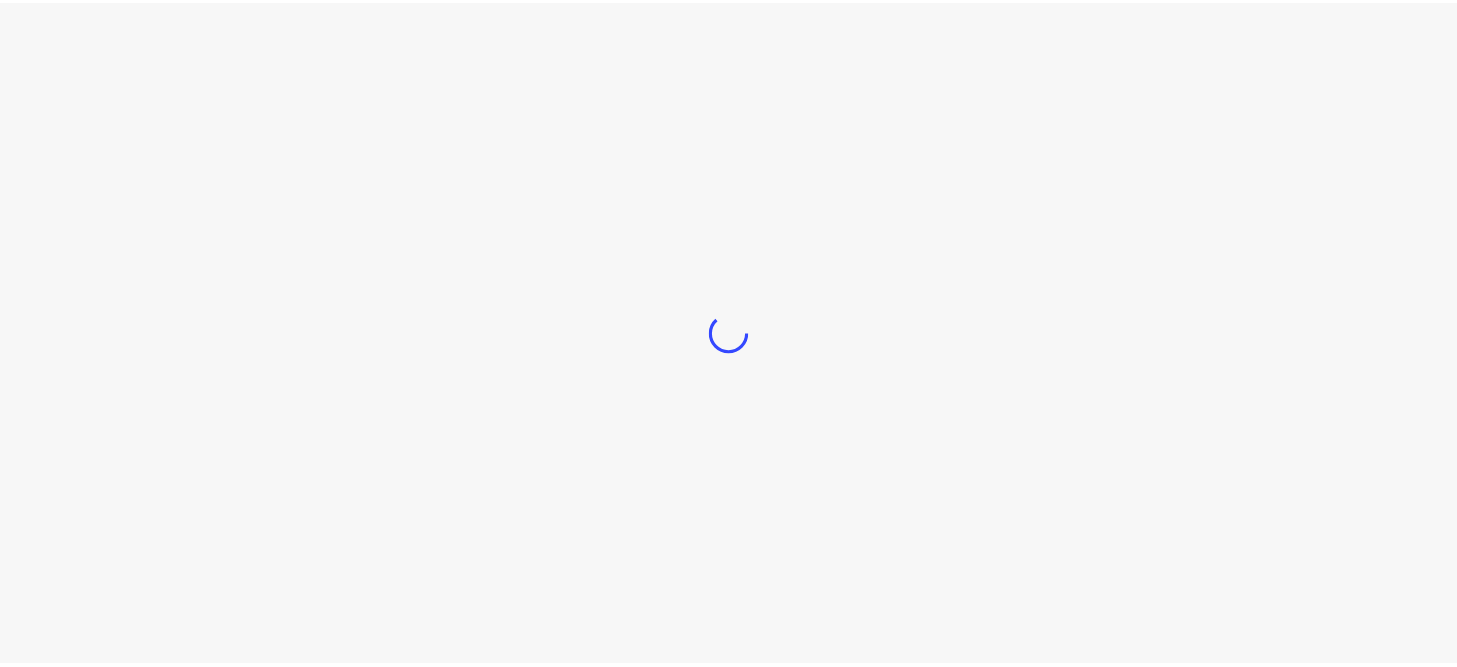 scroll, scrollTop: 0, scrollLeft: 0, axis: both 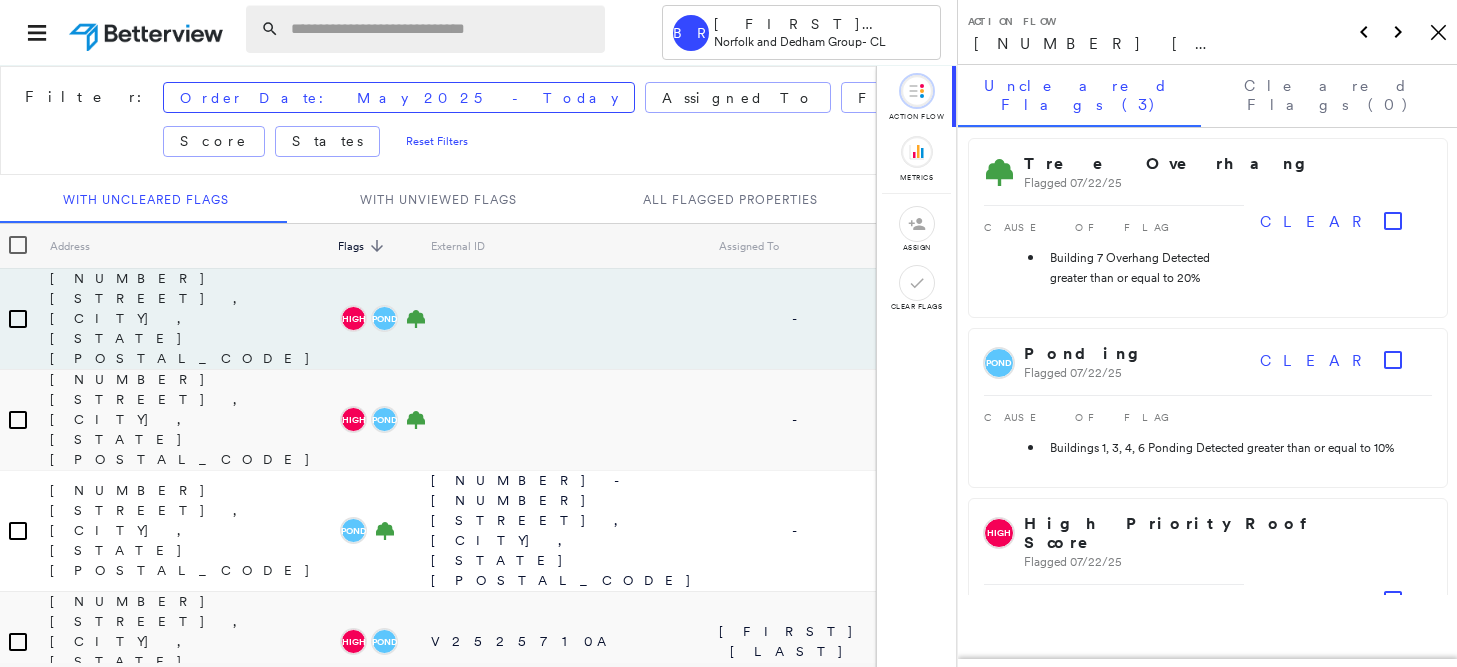 click at bounding box center (442, 29) 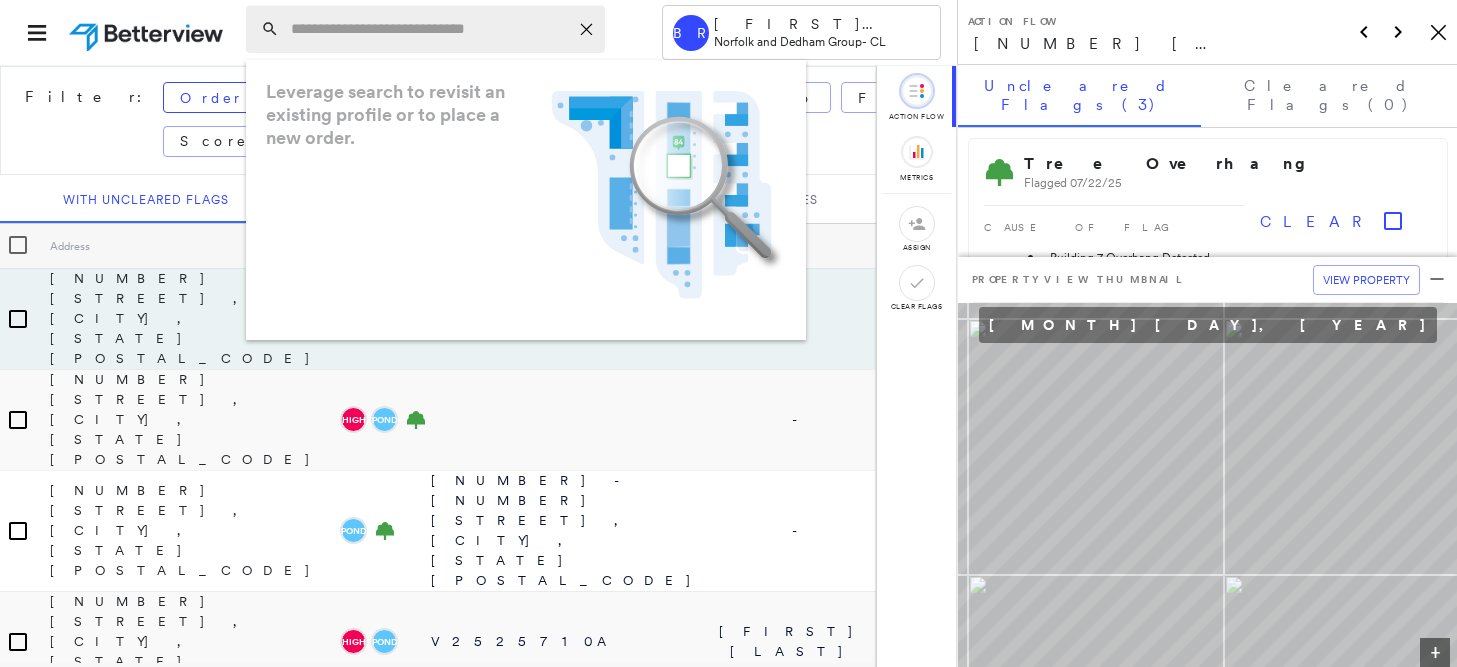 paste on "**********" 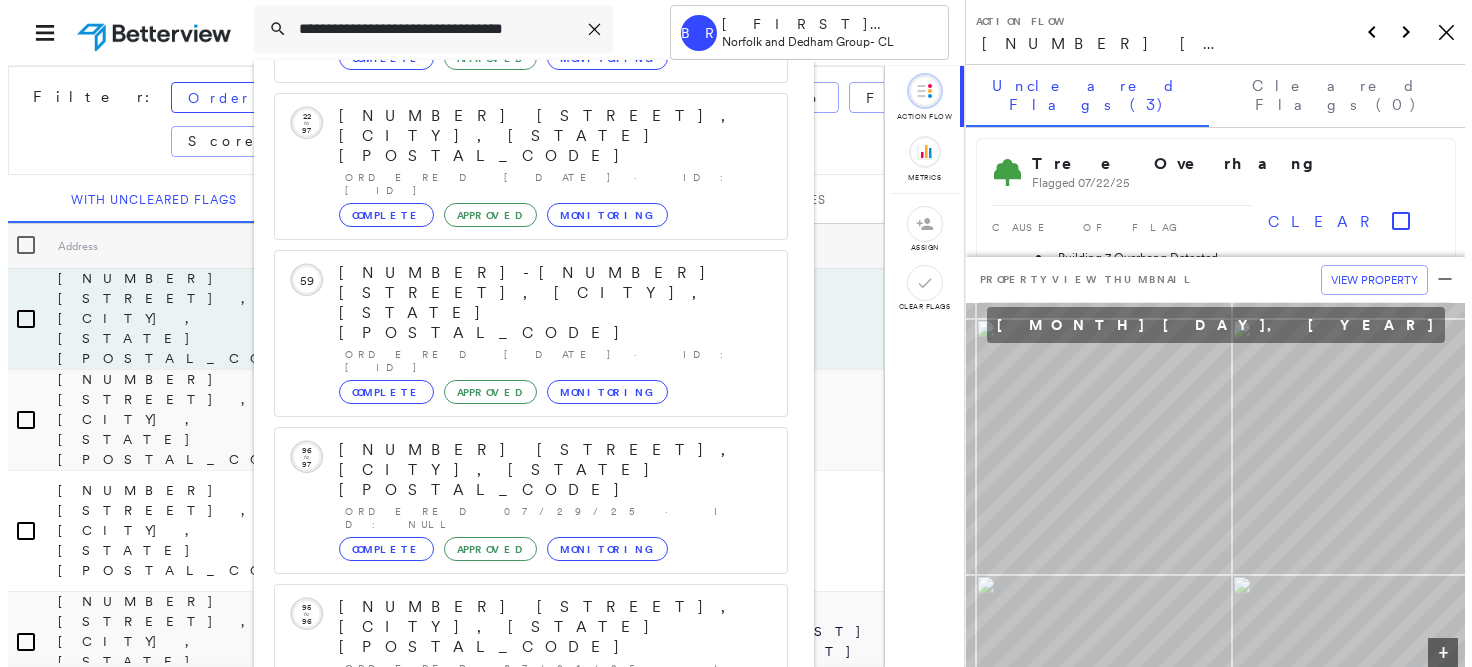 scroll, scrollTop: 213, scrollLeft: 0, axis: vertical 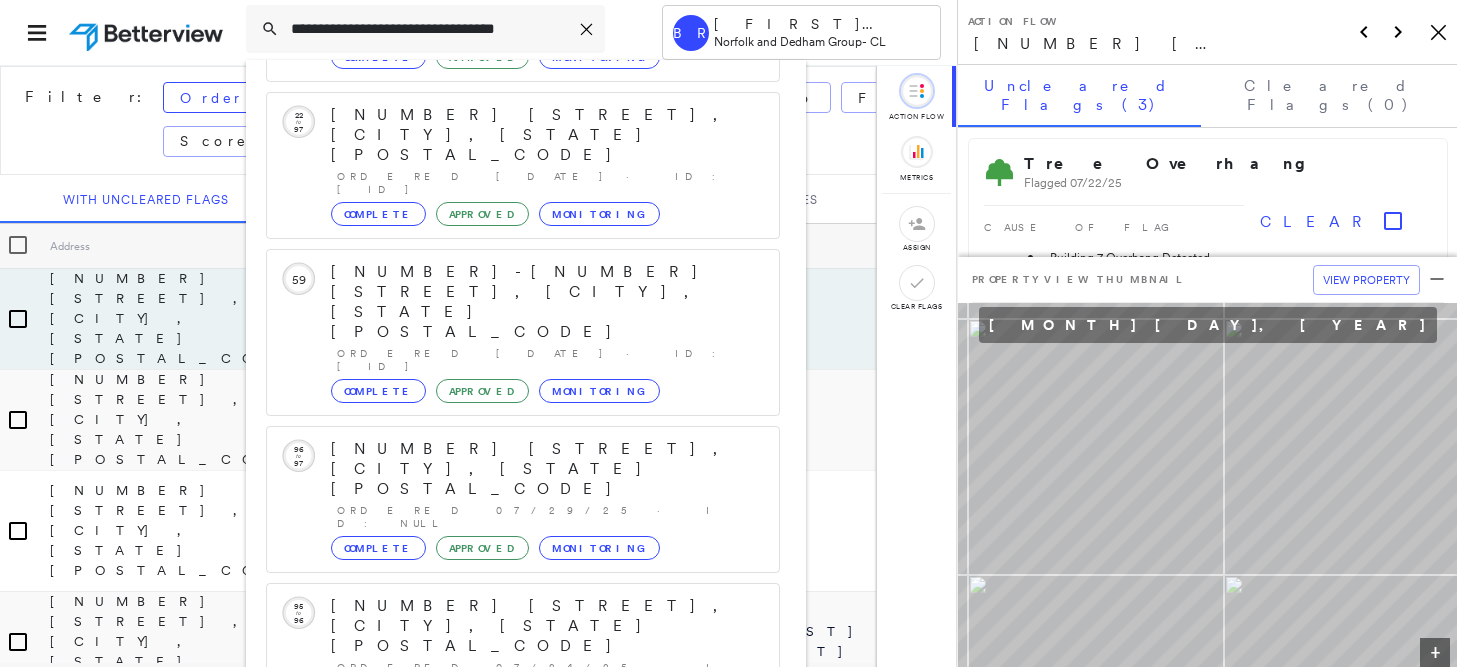 type on "**********" 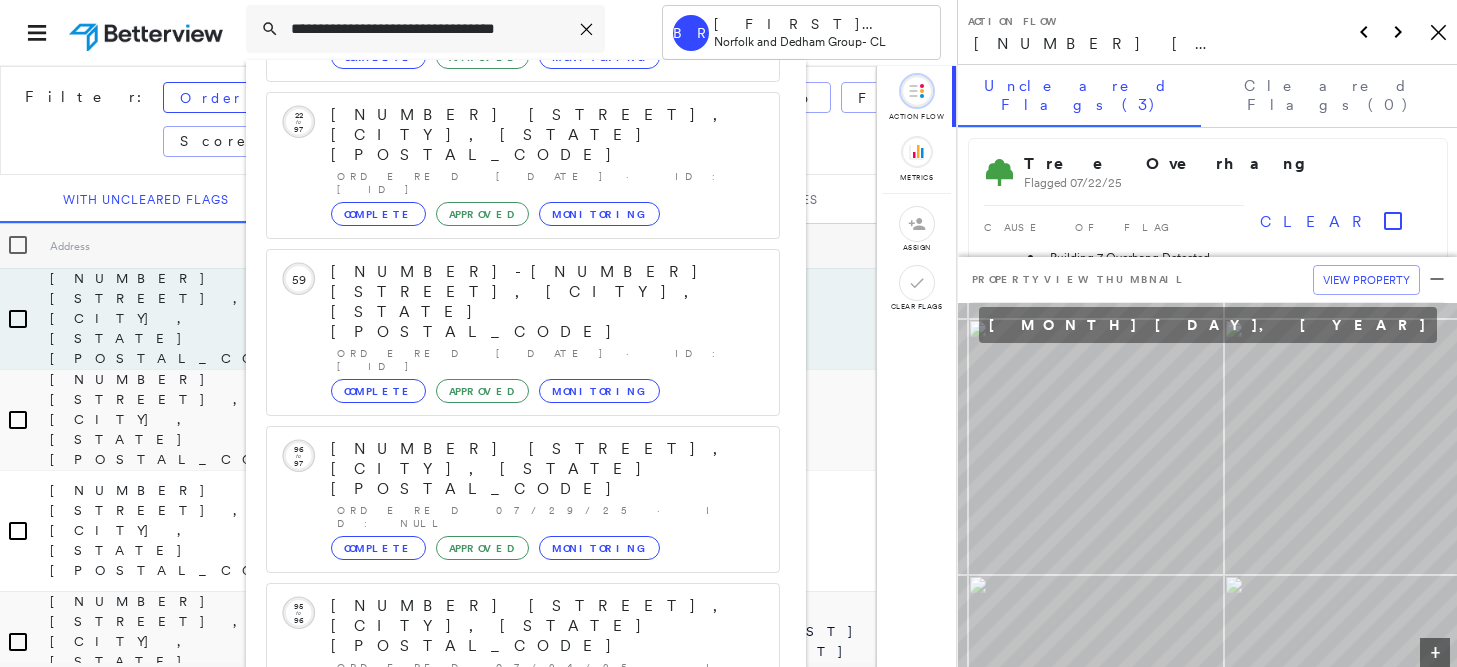 click on "[STREET], [CITY], [STATE] [POSTAL_CODE]" at bounding box center [501, 911] 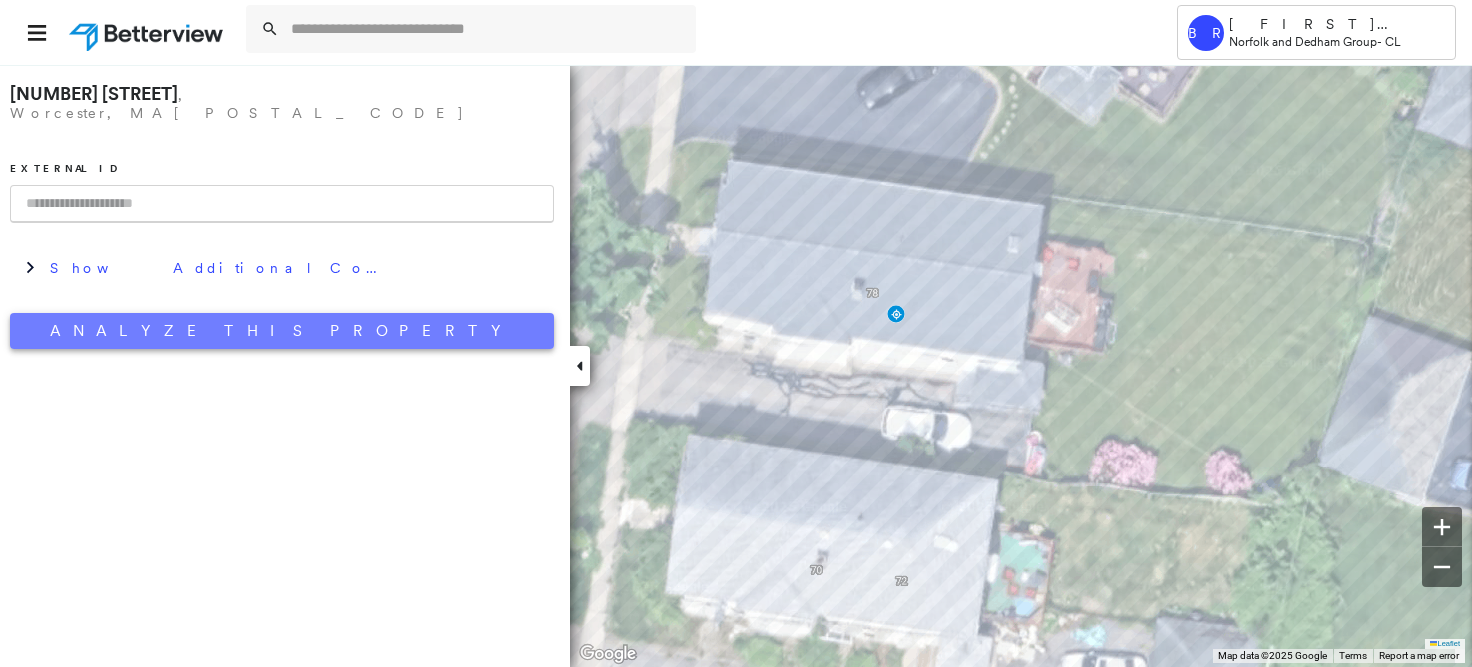 click on "Analyze This Property" at bounding box center (282, 331) 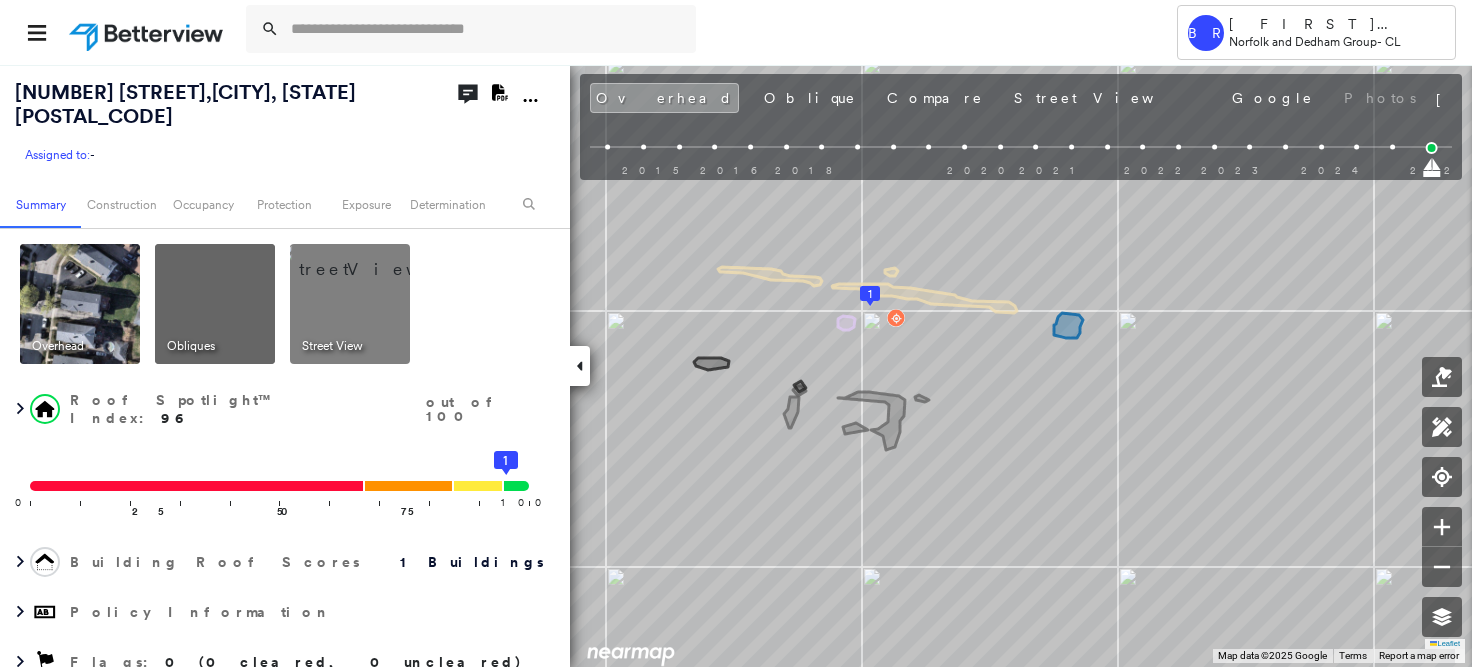 click at bounding box center (148, 32) 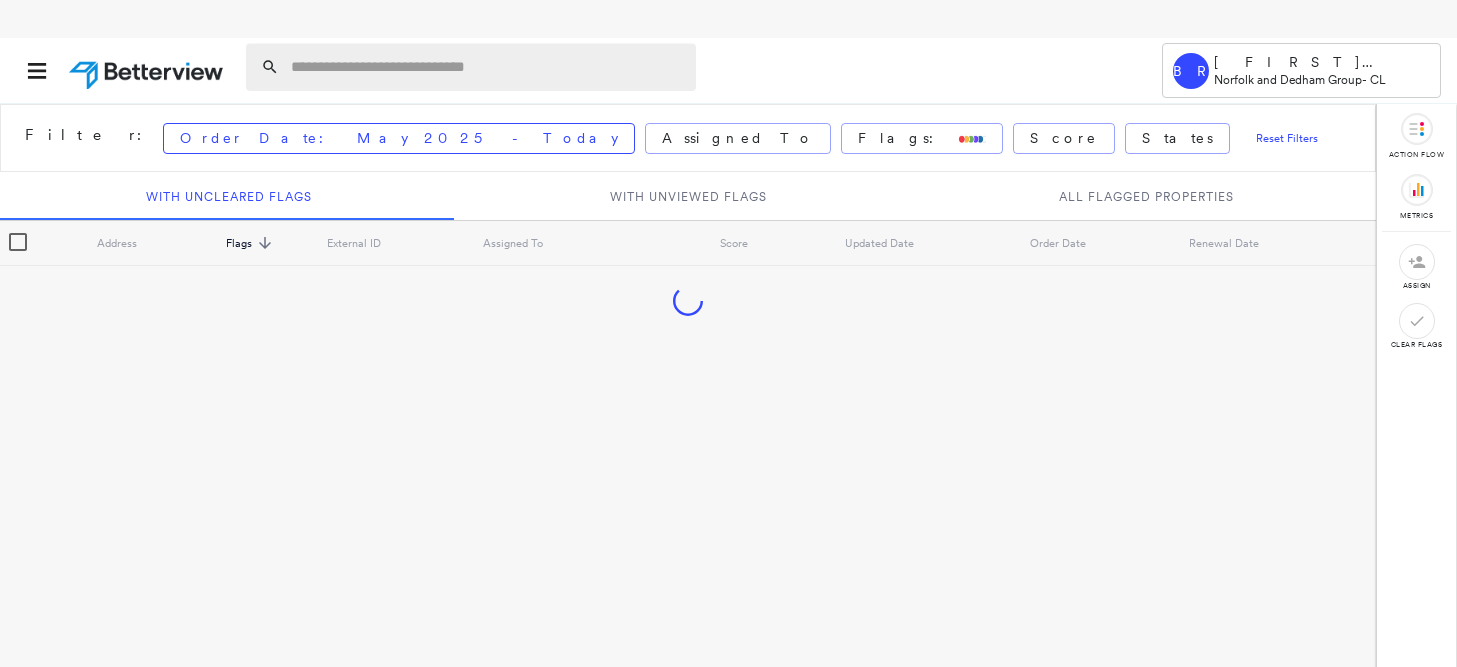 click at bounding box center (487, 67) 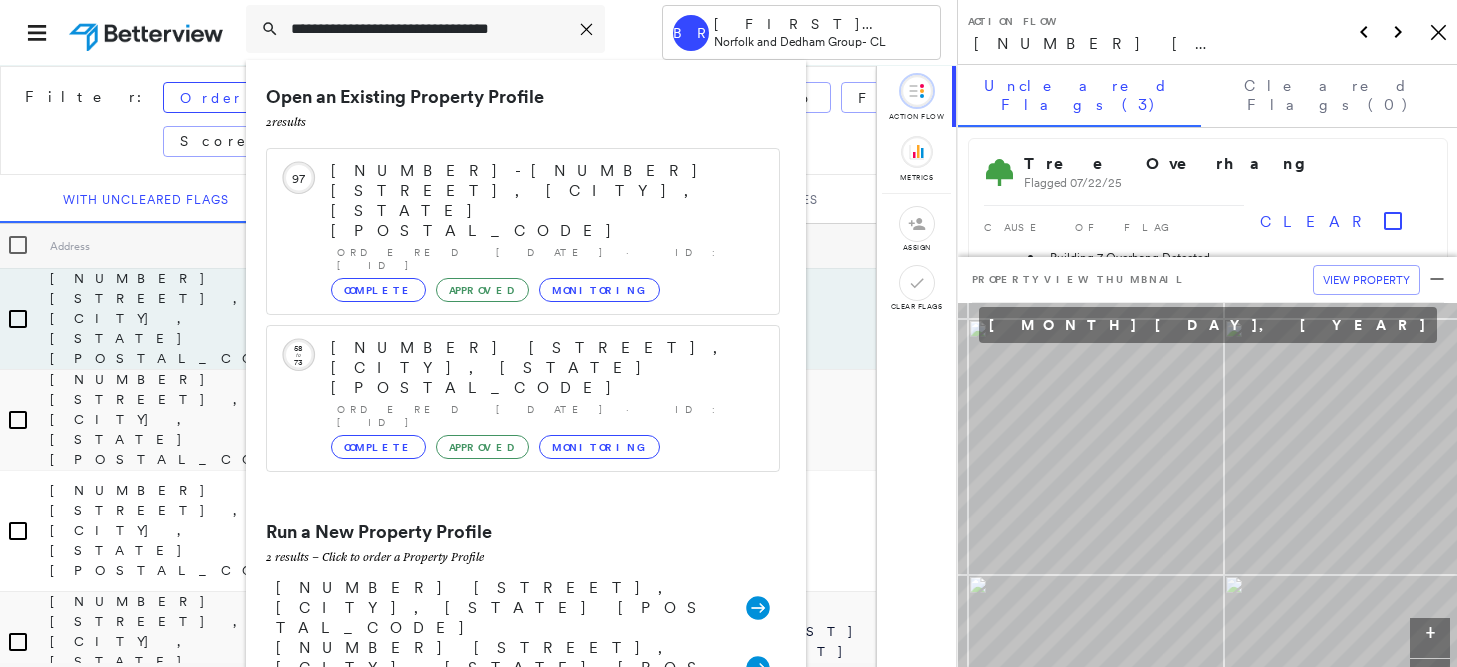 type on "**********" 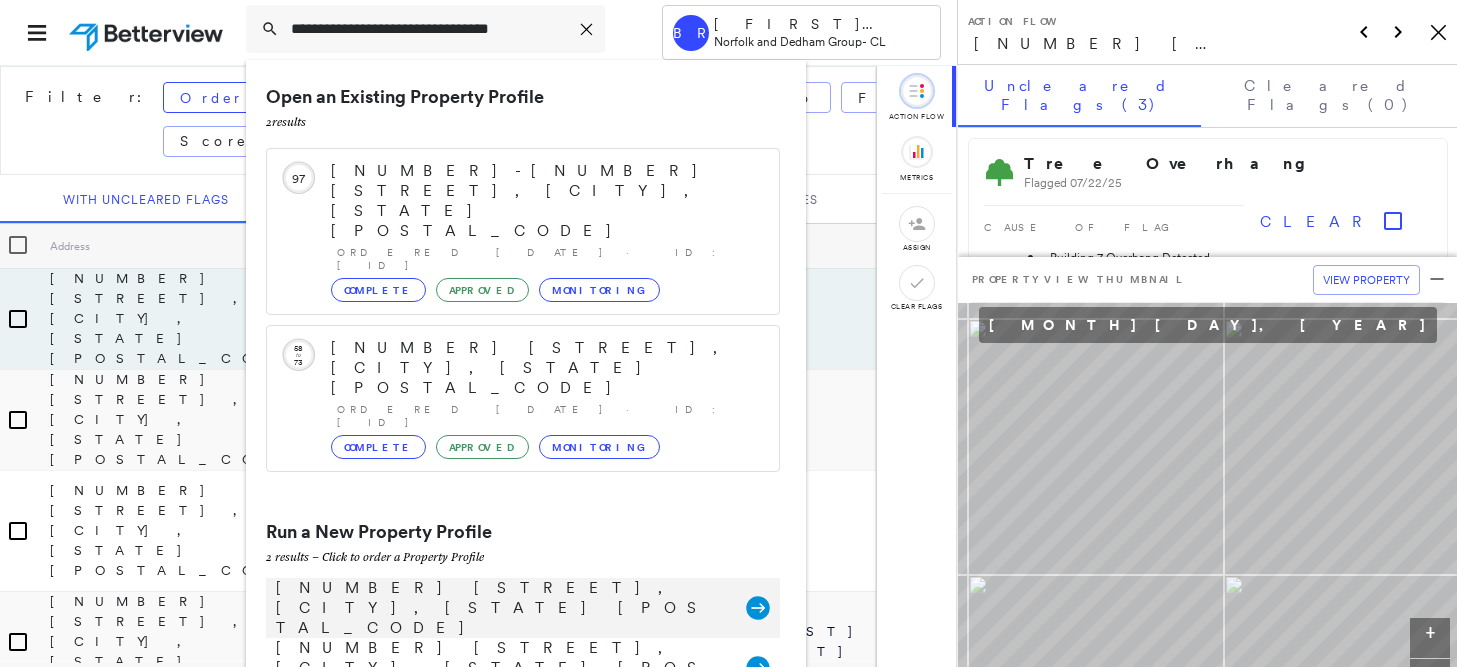 click on "[NUMBER] [STREET], [CITY], [STATE] [POSTAL_CODE] Group Created with Sketch." at bounding box center [523, 608] 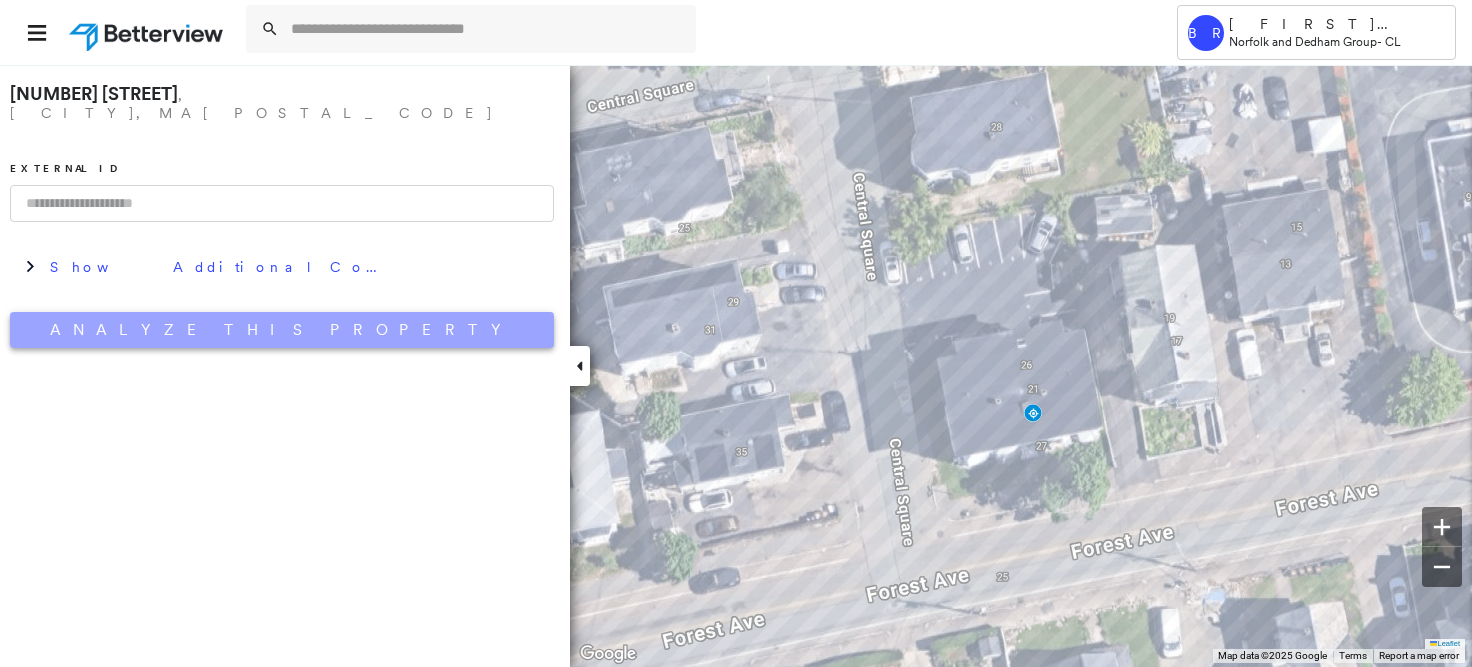 click on "Analyze This Property" at bounding box center (282, 330) 